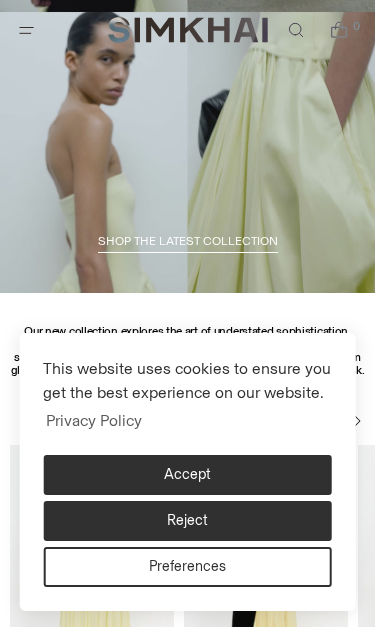 scroll, scrollTop: 303, scrollLeft: 0, axis: vertical 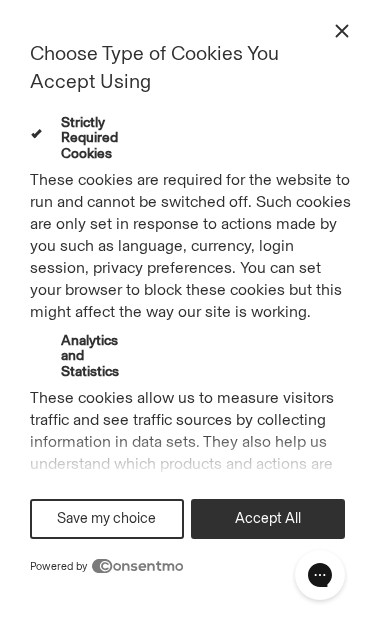 click on "Save my choice" at bounding box center (107, 519) 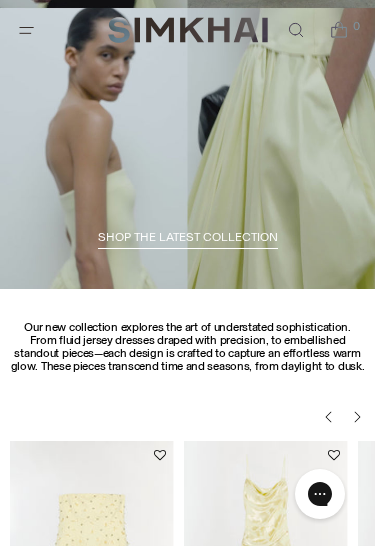 scroll, scrollTop: 0, scrollLeft: 0, axis: both 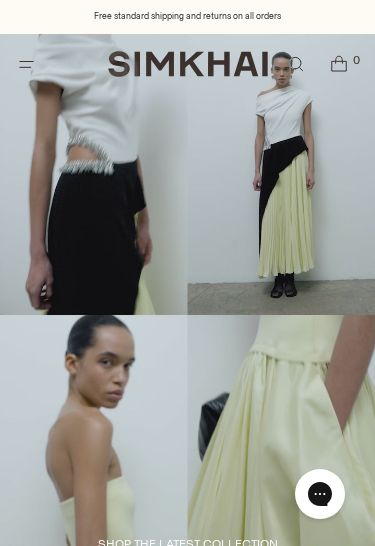 click at bounding box center (187, 315) 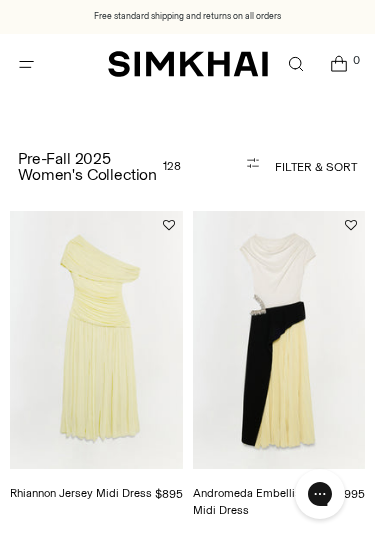 scroll, scrollTop: 0, scrollLeft: 0, axis: both 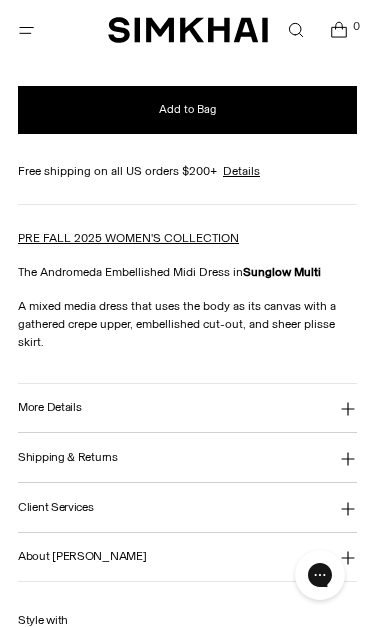 click 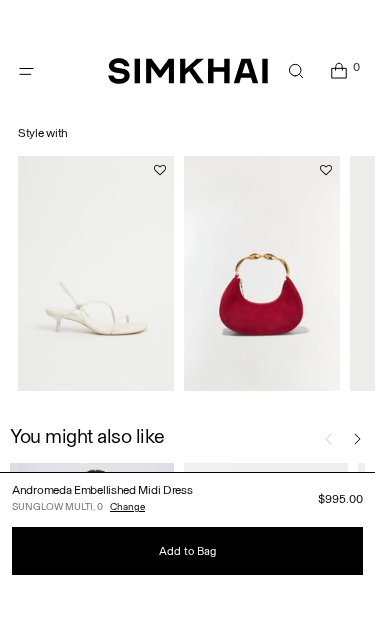 scroll, scrollTop: 1565, scrollLeft: 0, axis: vertical 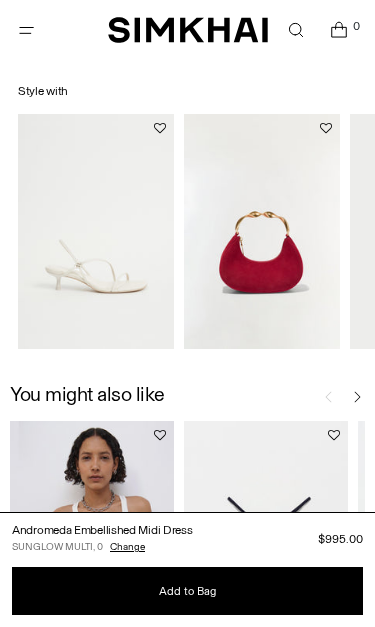 click at bounding box center (262, 231) 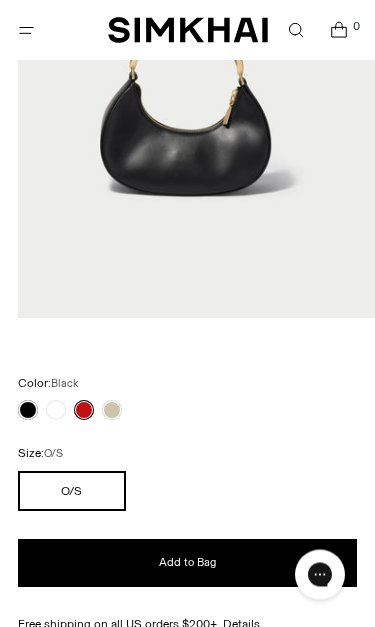 scroll, scrollTop: 425, scrollLeft: 0, axis: vertical 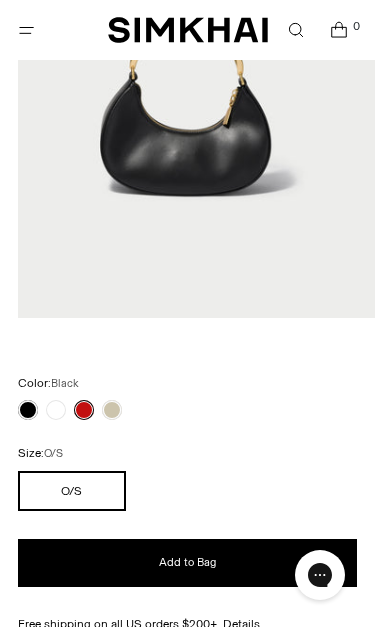 click at bounding box center [28, 410] 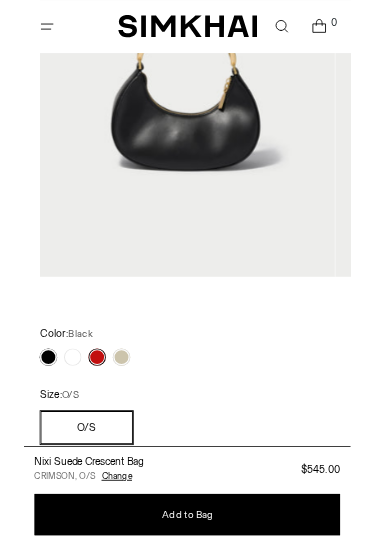 scroll, scrollTop: 41, scrollLeft: 0, axis: vertical 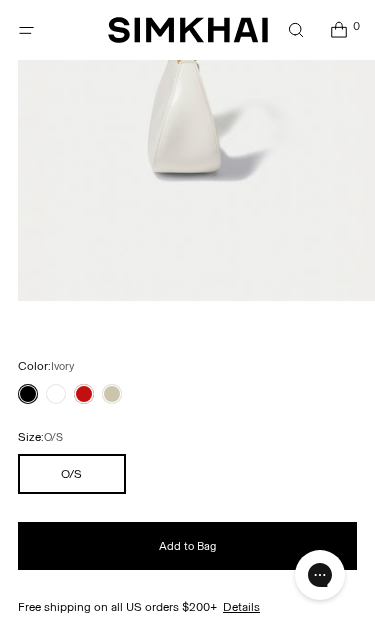 click at bounding box center (56, 394) 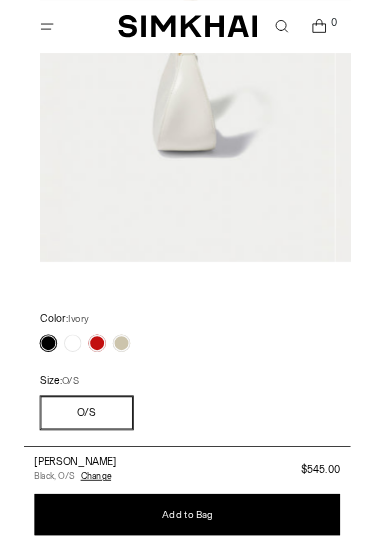 scroll, scrollTop: 41, scrollLeft: 0, axis: vertical 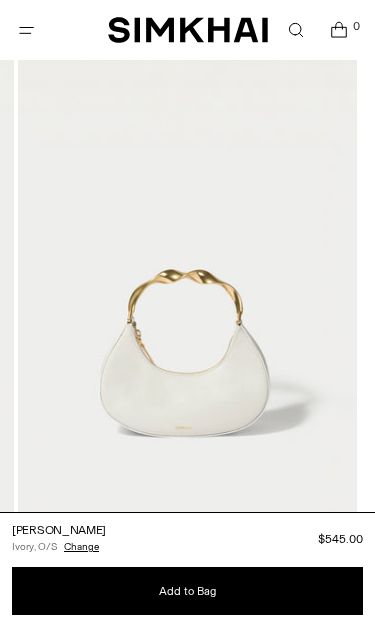 click at bounding box center [187, 305] 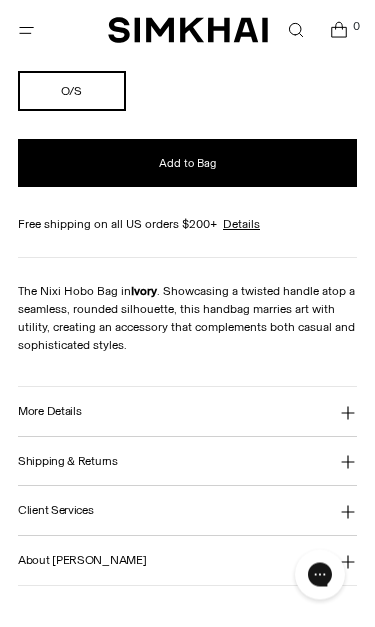 scroll, scrollTop: 808, scrollLeft: 0, axis: vertical 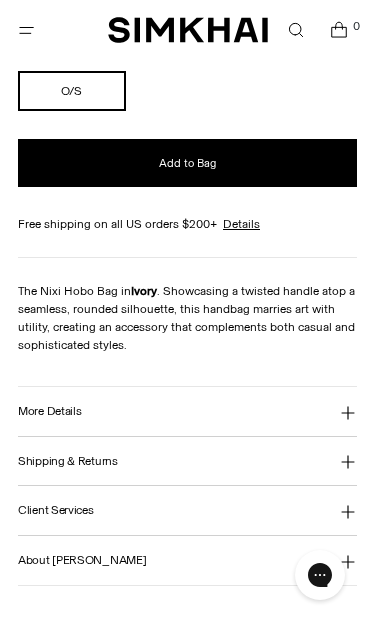 click 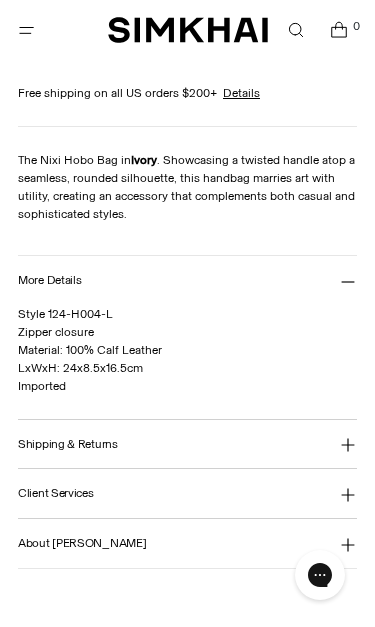 scroll, scrollTop: 956, scrollLeft: 0, axis: vertical 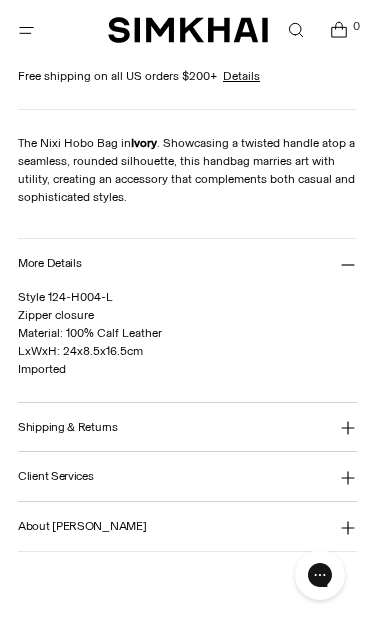 click 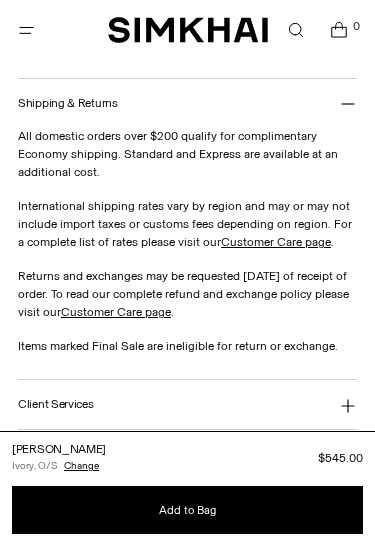 scroll, scrollTop: 1228, scrollLeft: 0, axis: vertical 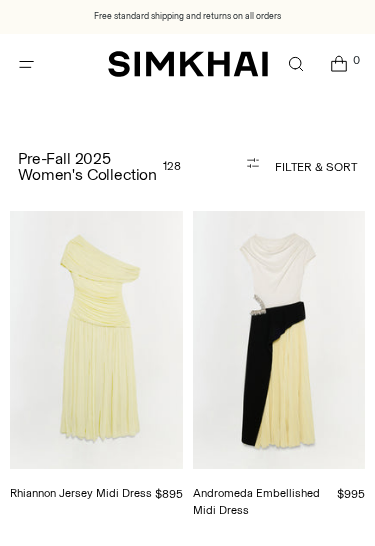 click on "Izzy Strapless Taffeta Midi Dress
$845
Unit price
/ per" at bounding box center (279, 868) 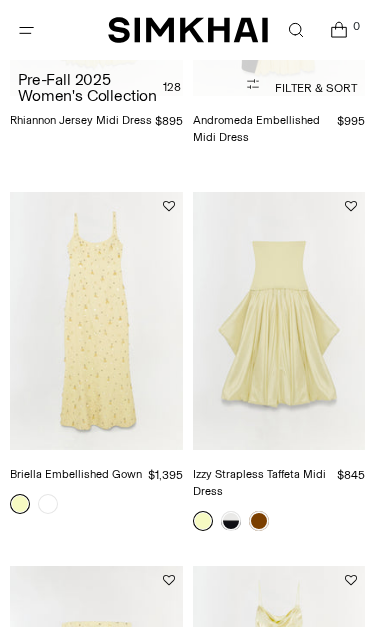 click on "Izzy Strapless Taffeta Midi Dress
$845
Unit price
/ per" at bounding box center (279, 495) 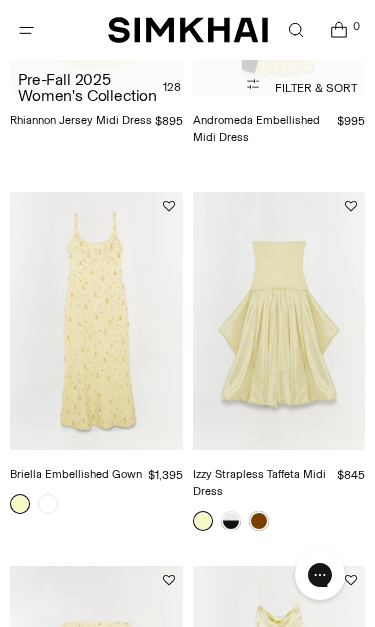 scroll, scrollTop: 0, scrollLeft: 0, axis: both 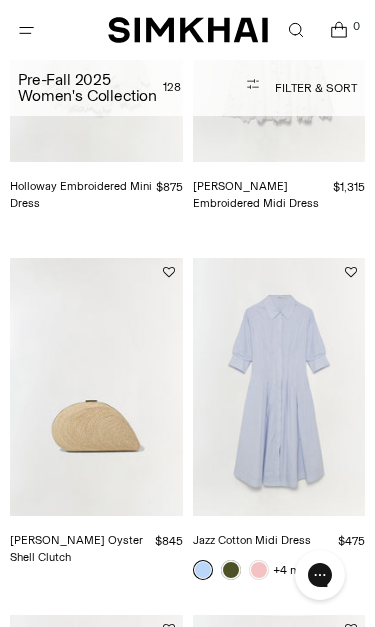 click on "Jazz Cotton Midi Dress
$475
Unit price
/ per
+4 more" at bounding box center (279, 553) 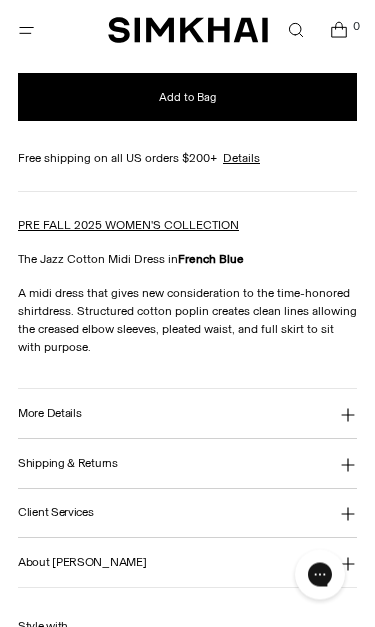 scroll, scrollTop: 949, scrollLeft: 0, axis: vertical 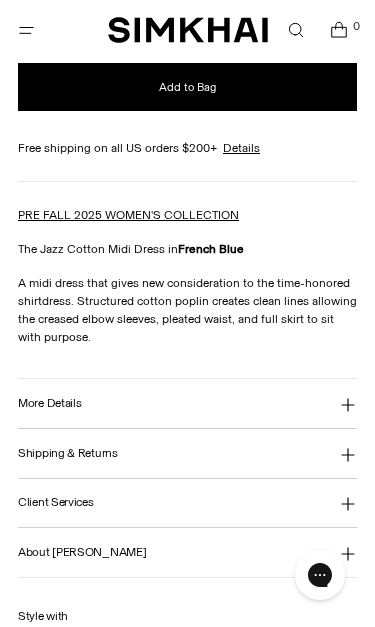 click 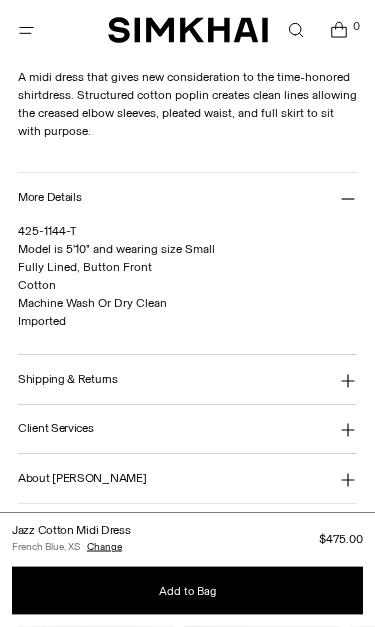 scroll, scrollTop: 1155, scrollLeft: 0, axis: vertical 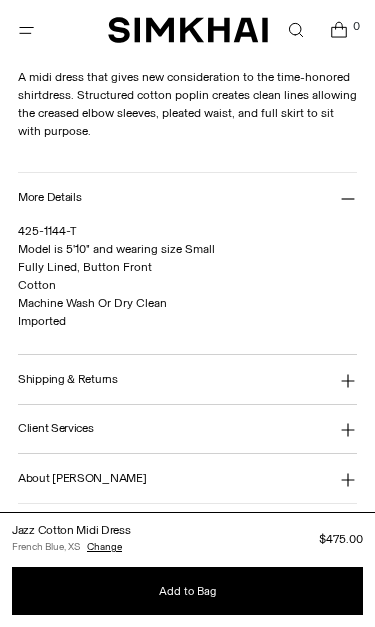 click 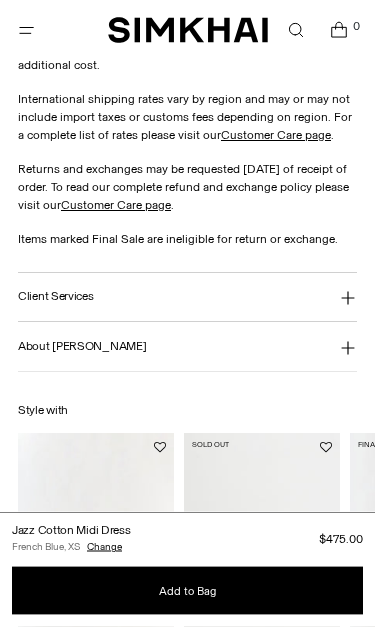 scroll, scrollTop: 1570, scrollLeft: 0, axis: vertical 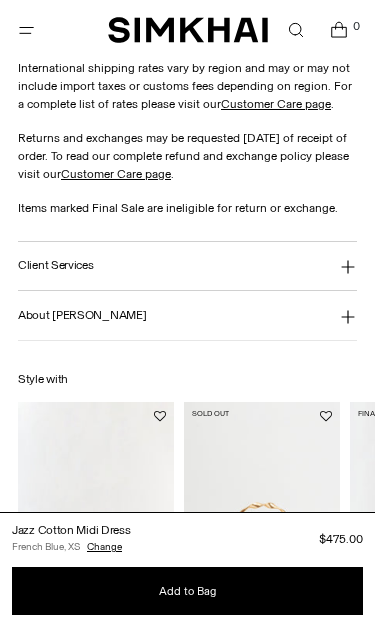 click on "About [PERSON_NAME]" at bounding box center [187, 315] 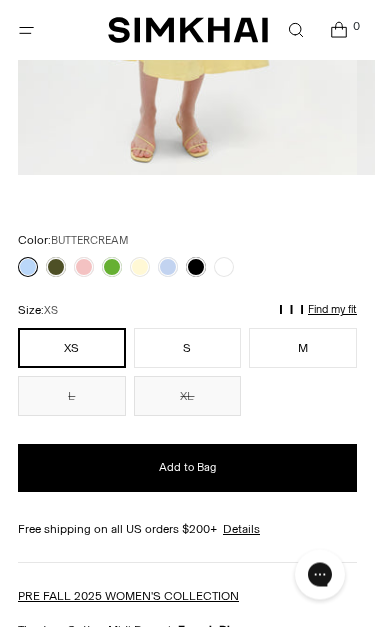 scroll, scrollTop: 568, scrollLeft: 0, axis: vertical 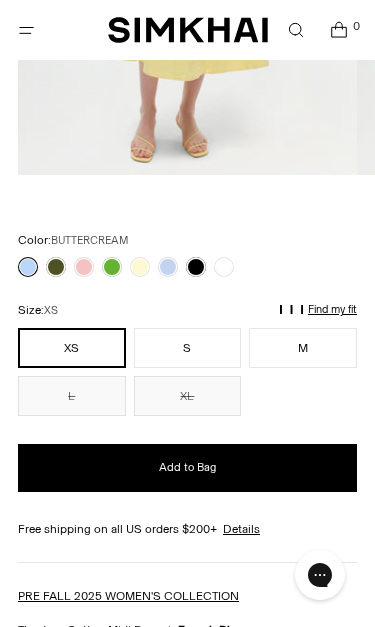 click at bounding box center [140, 267] 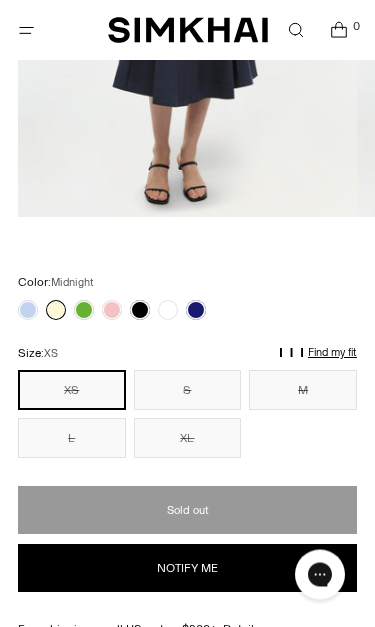 scroll, scrollTop: 509, scrollLeft: 0, axis: vertical 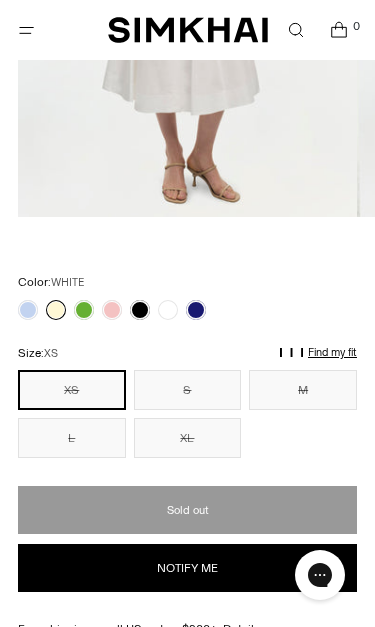 click at bounding box center (168, 310) 